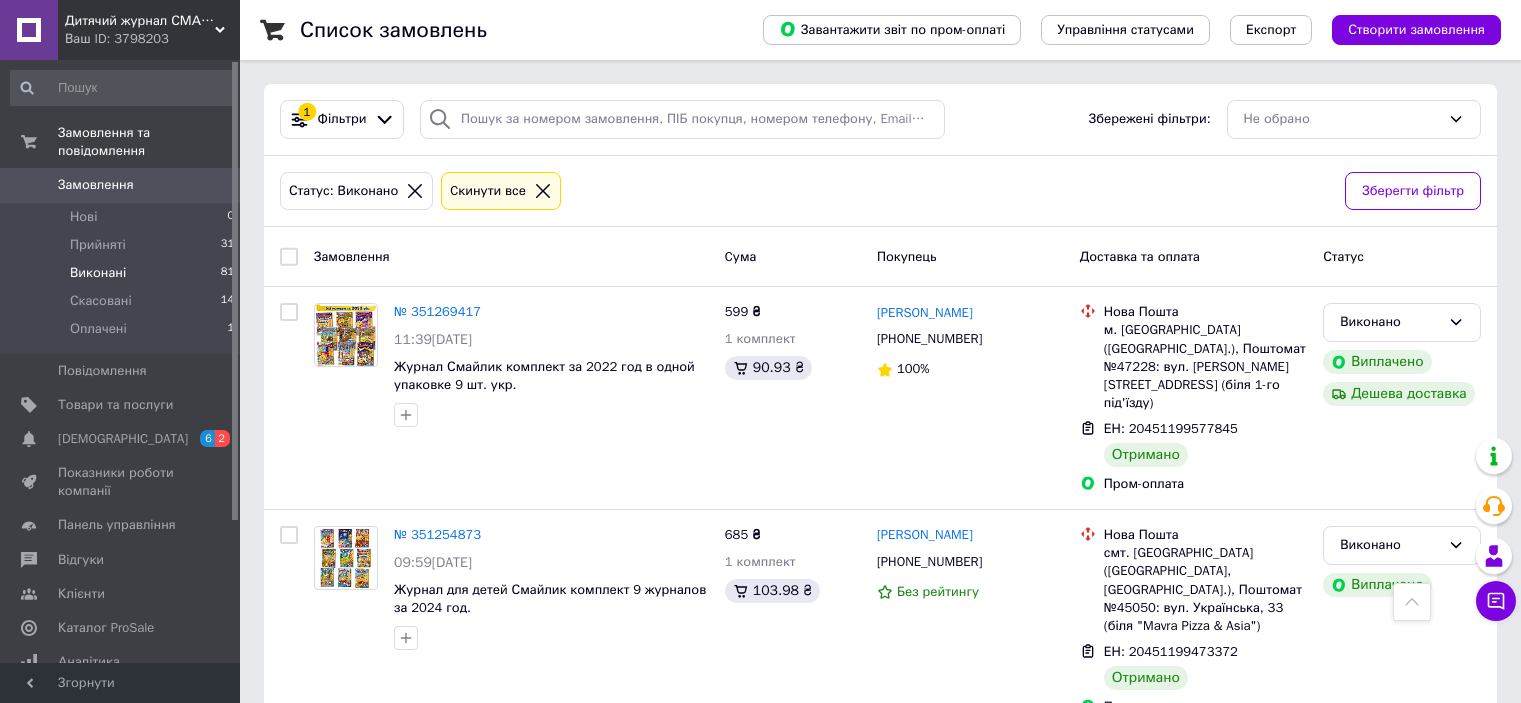 scroll, scrollTop: 400, scrollLeft: 0, axis: vertical 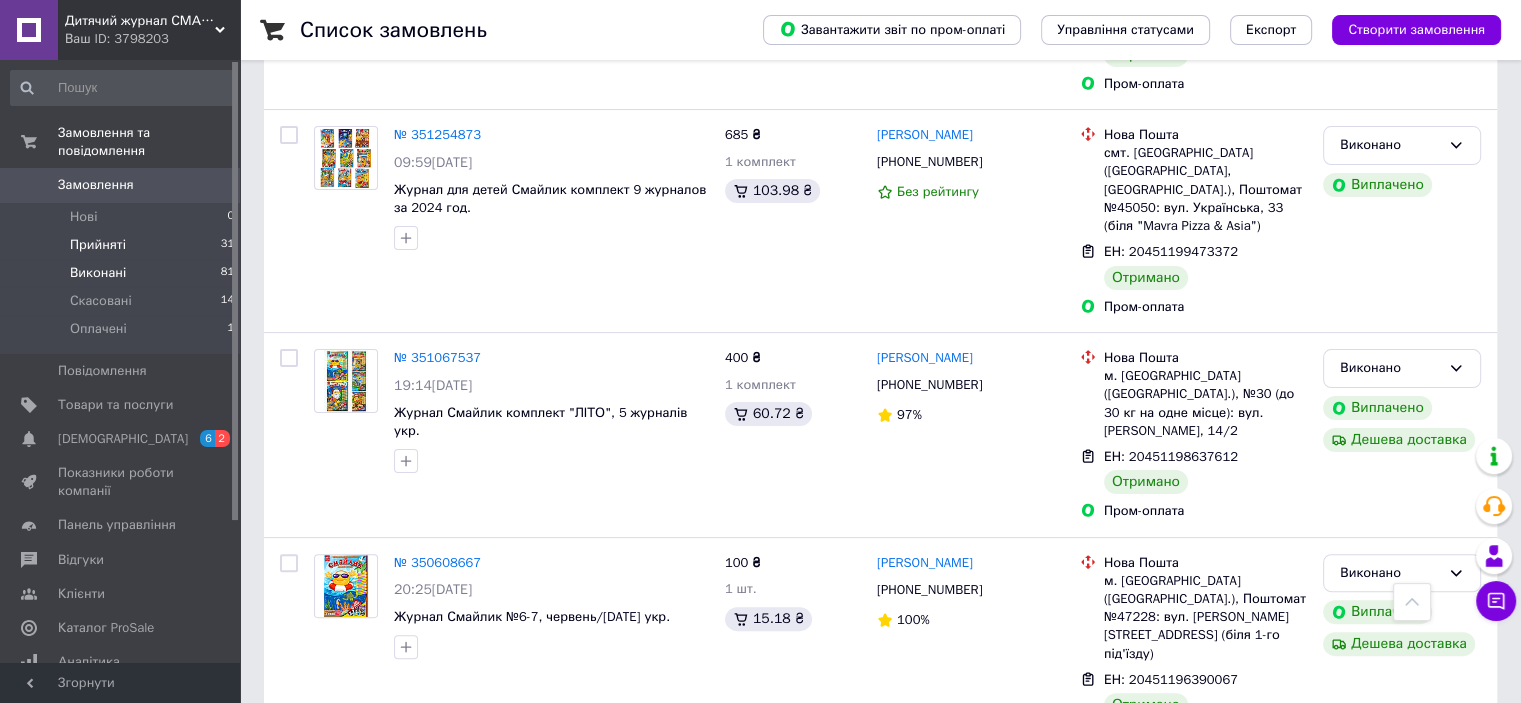 click on "Прийняті 31" at bounding box center (123, 245) 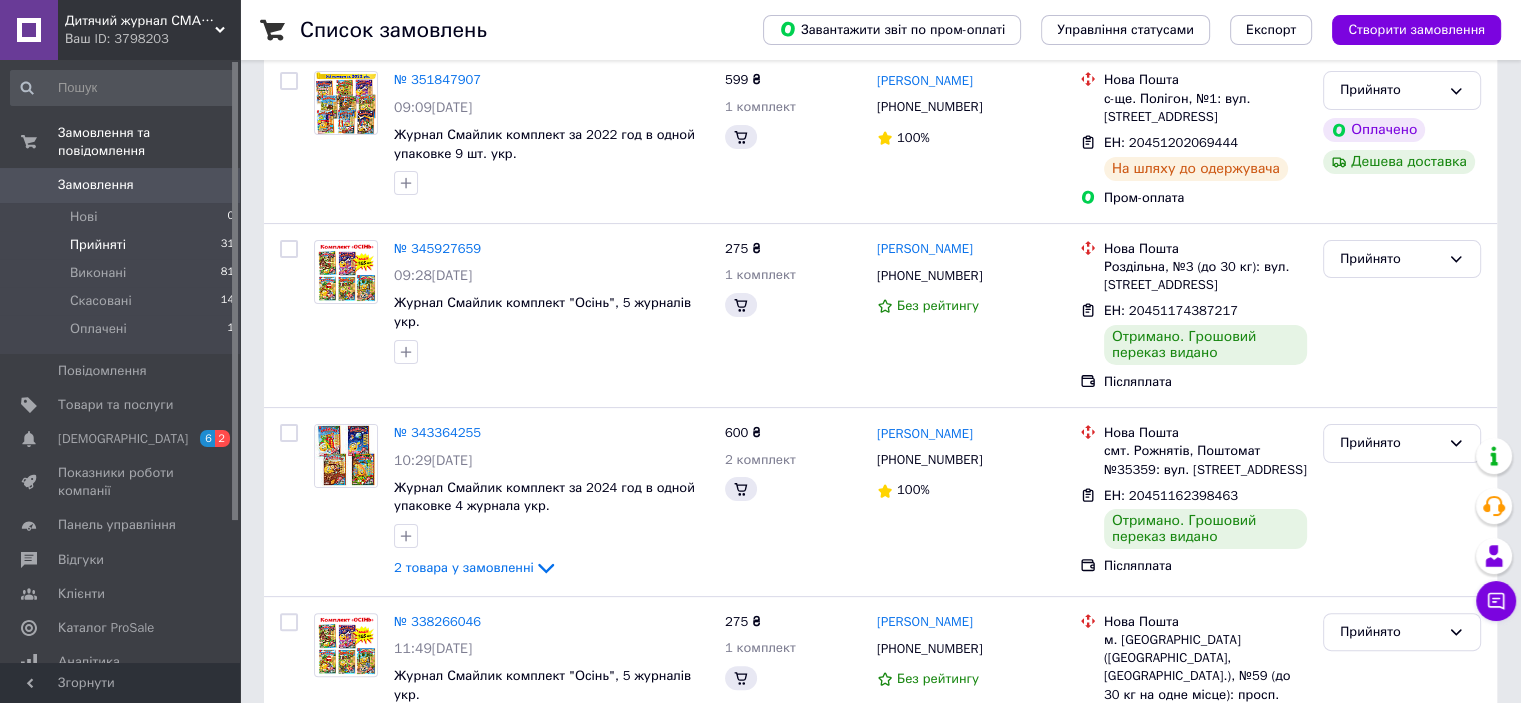 scroll, scrollTop: 0, scrollLeft: 0, axis: both 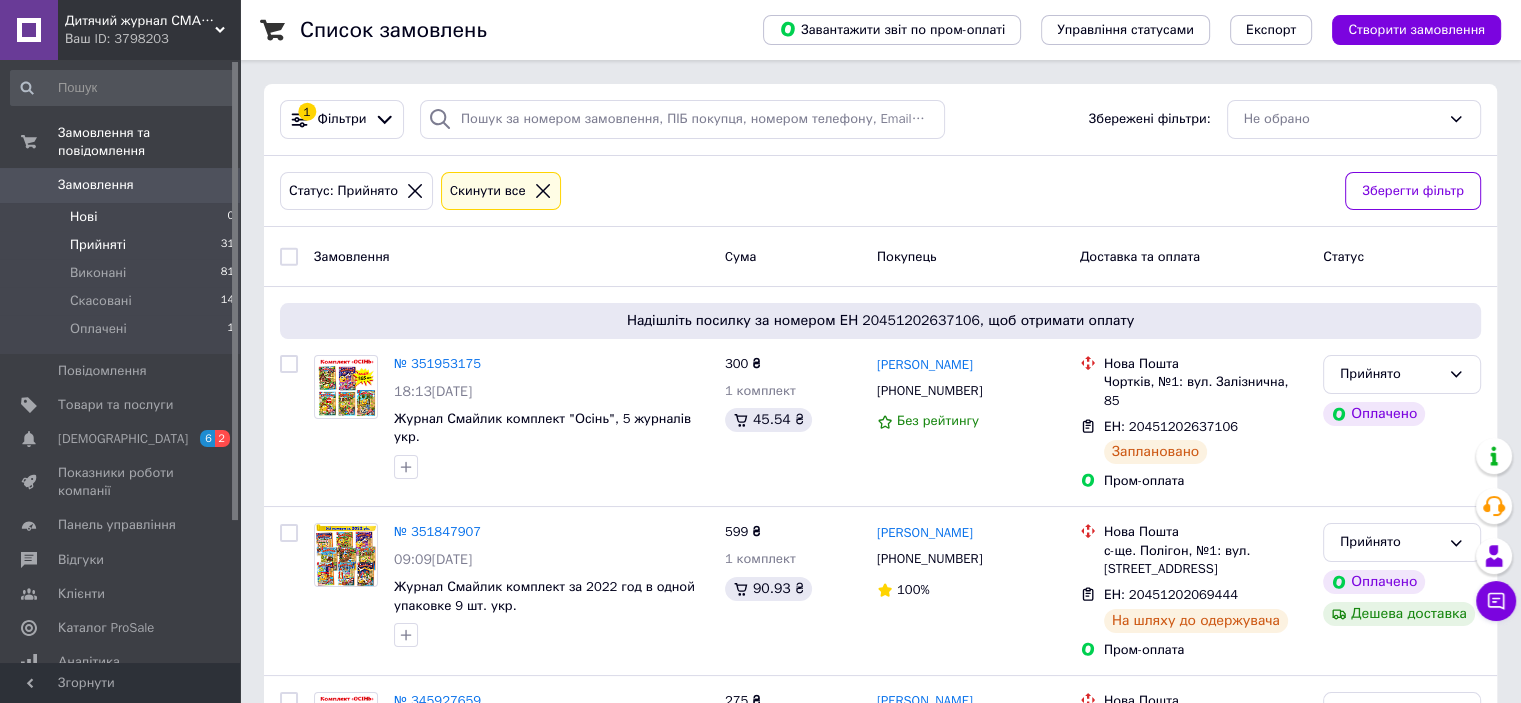 click on "Нові 0" at bounding box center [123, 217] 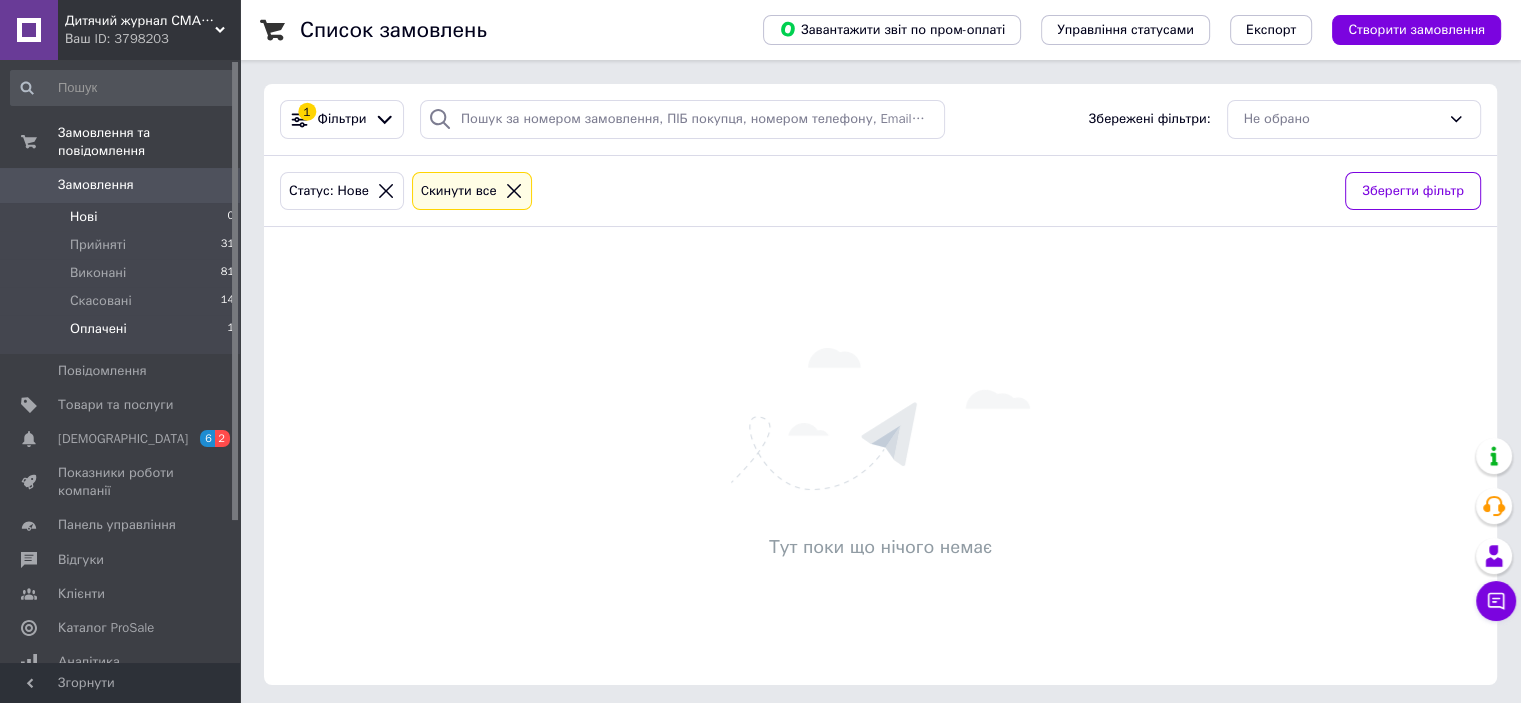 click on "Оплачені" at bounding box center [98, 329] 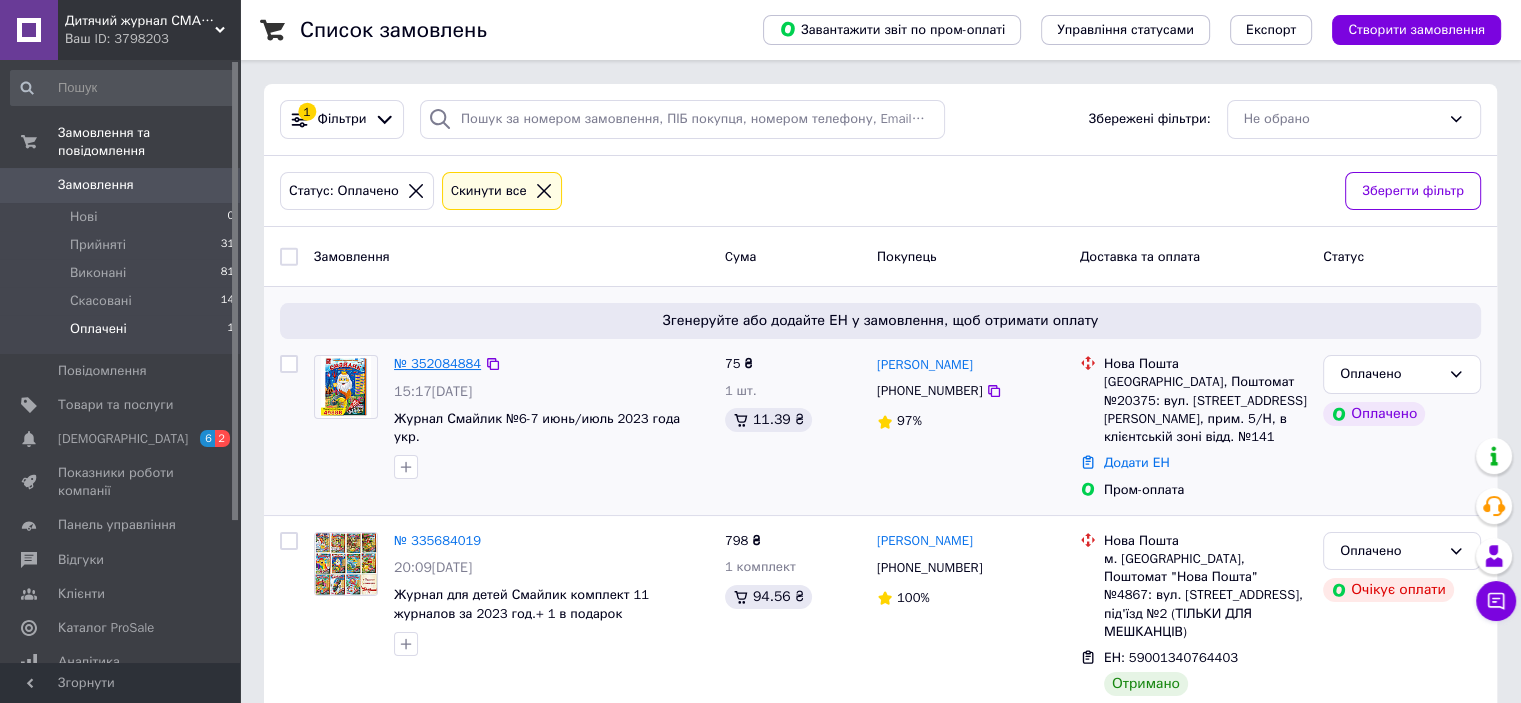 click on "№ 352084884" at bounding box center [437, 363] 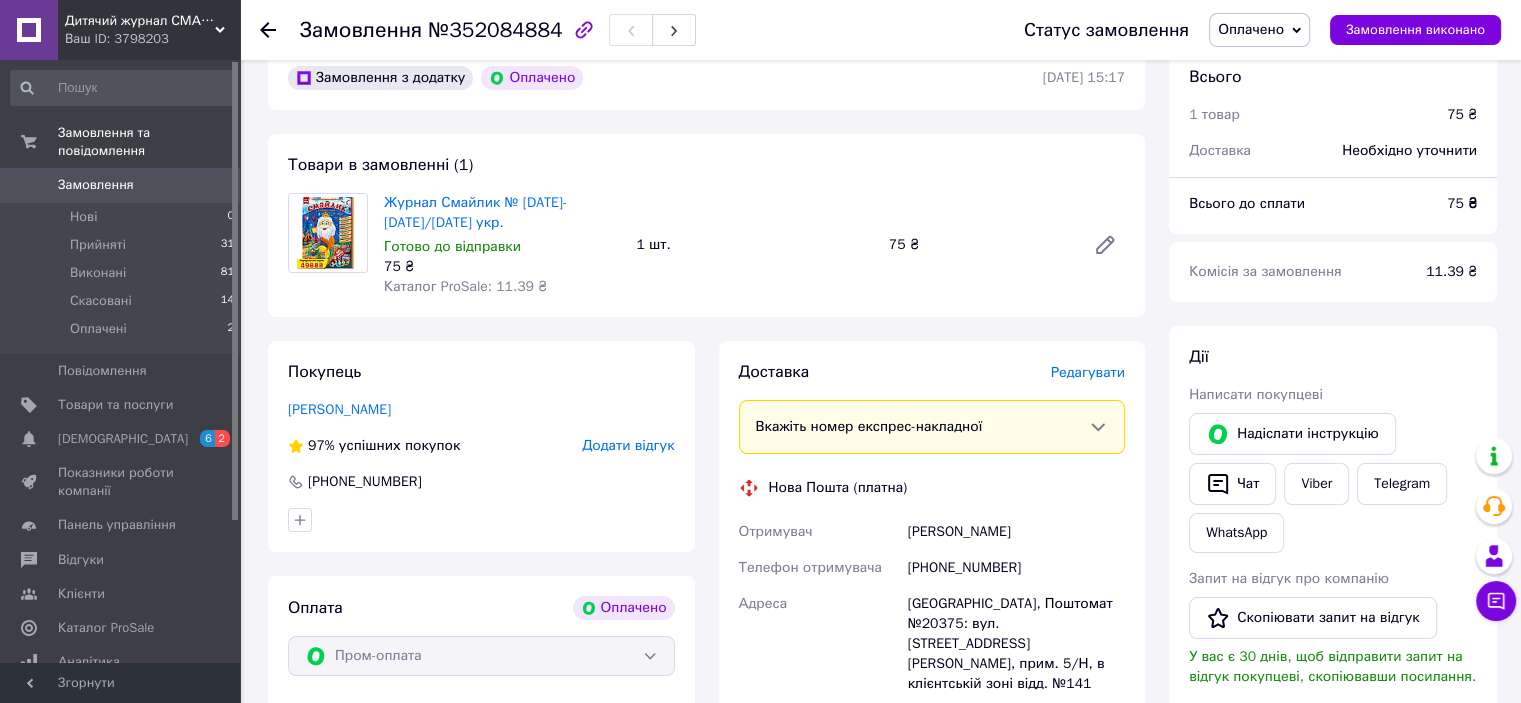 scroll, scrollTop: 0, scrollLeft: 0, axis: both 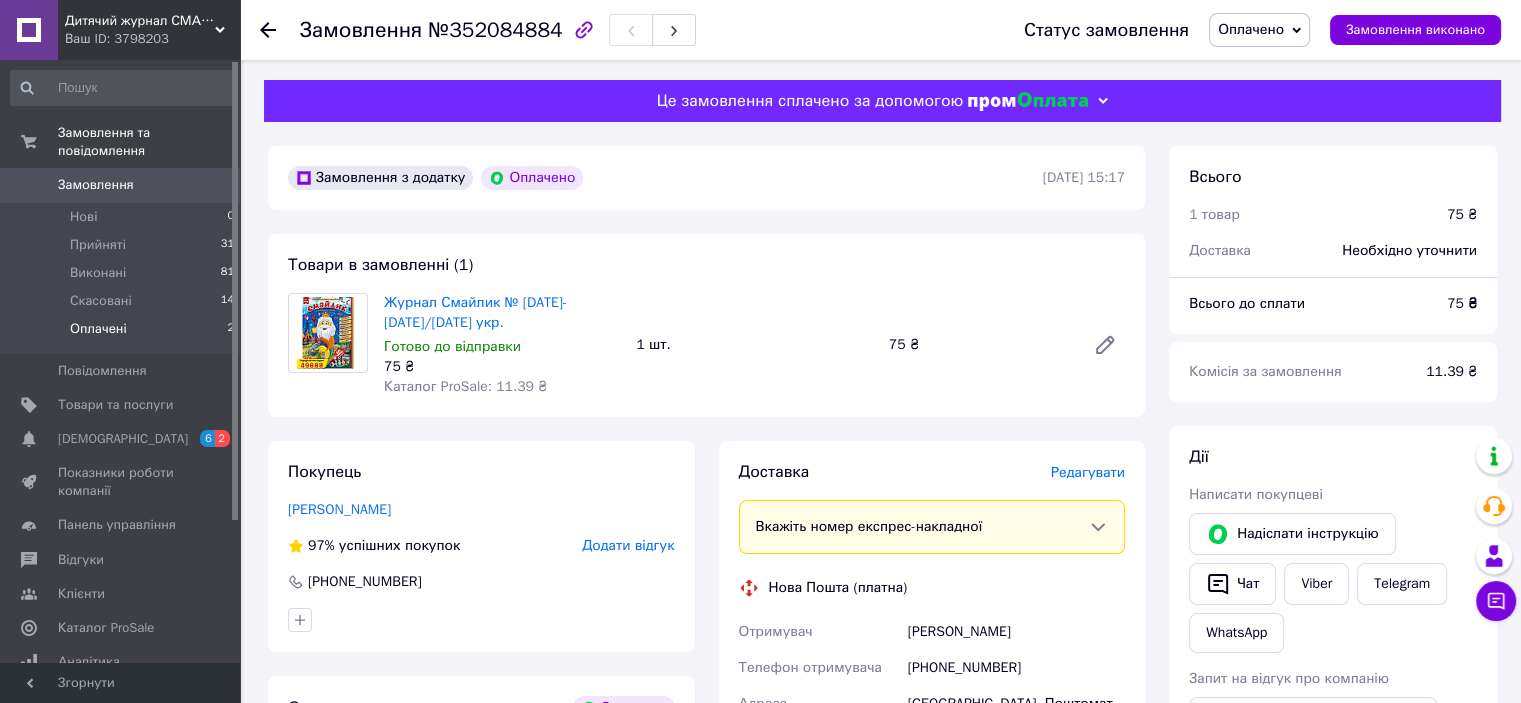 click on "Оплачені 2" at bounding box center [123, 334] 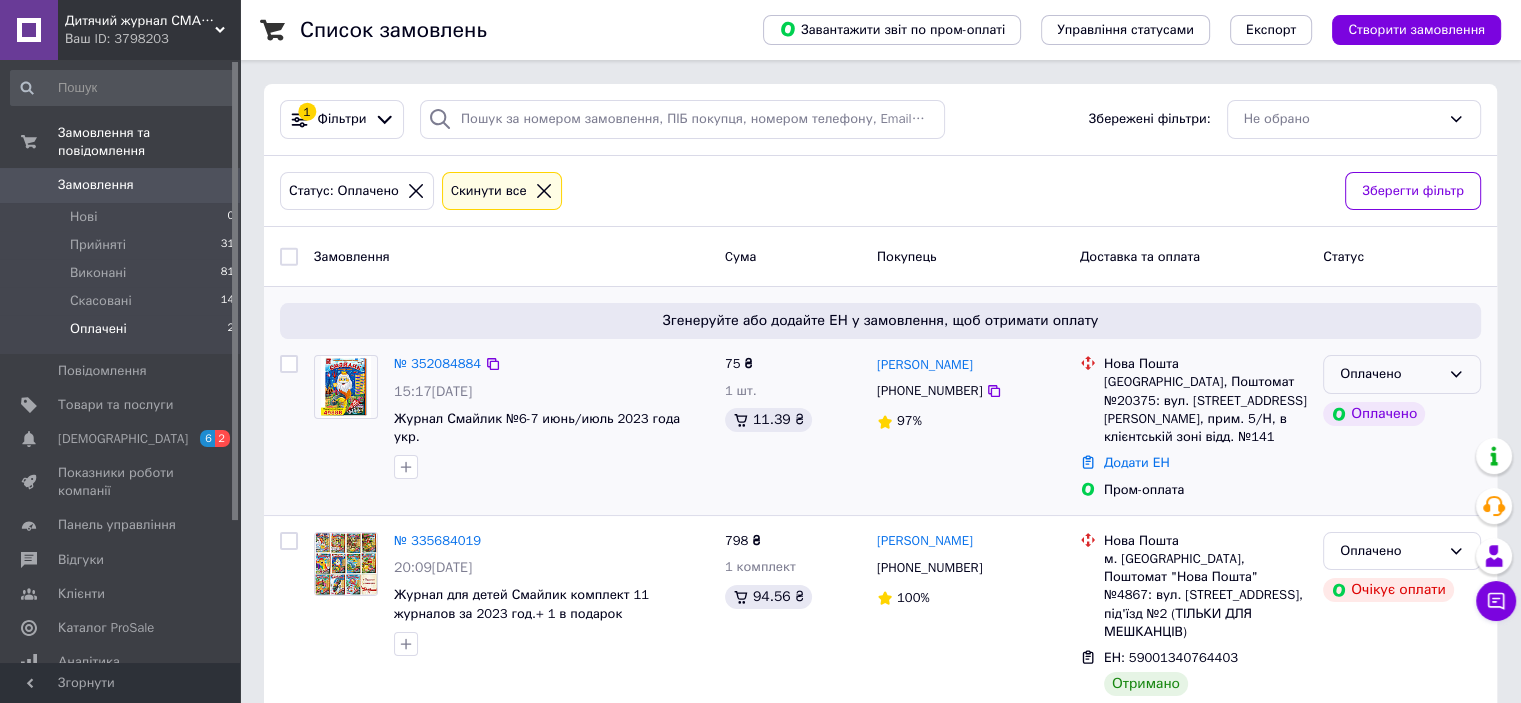 click 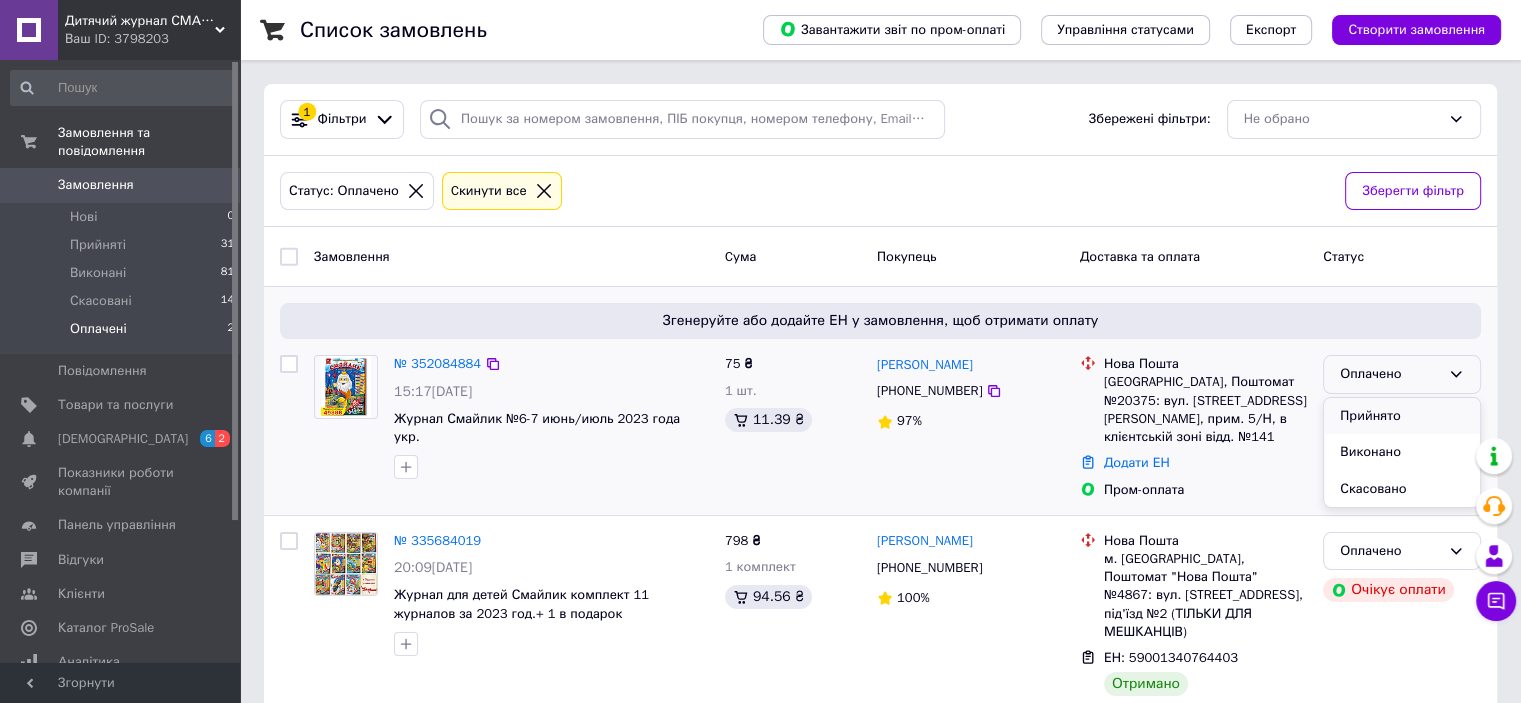 click on "Прийнято" at bounding box center (1402, 416) 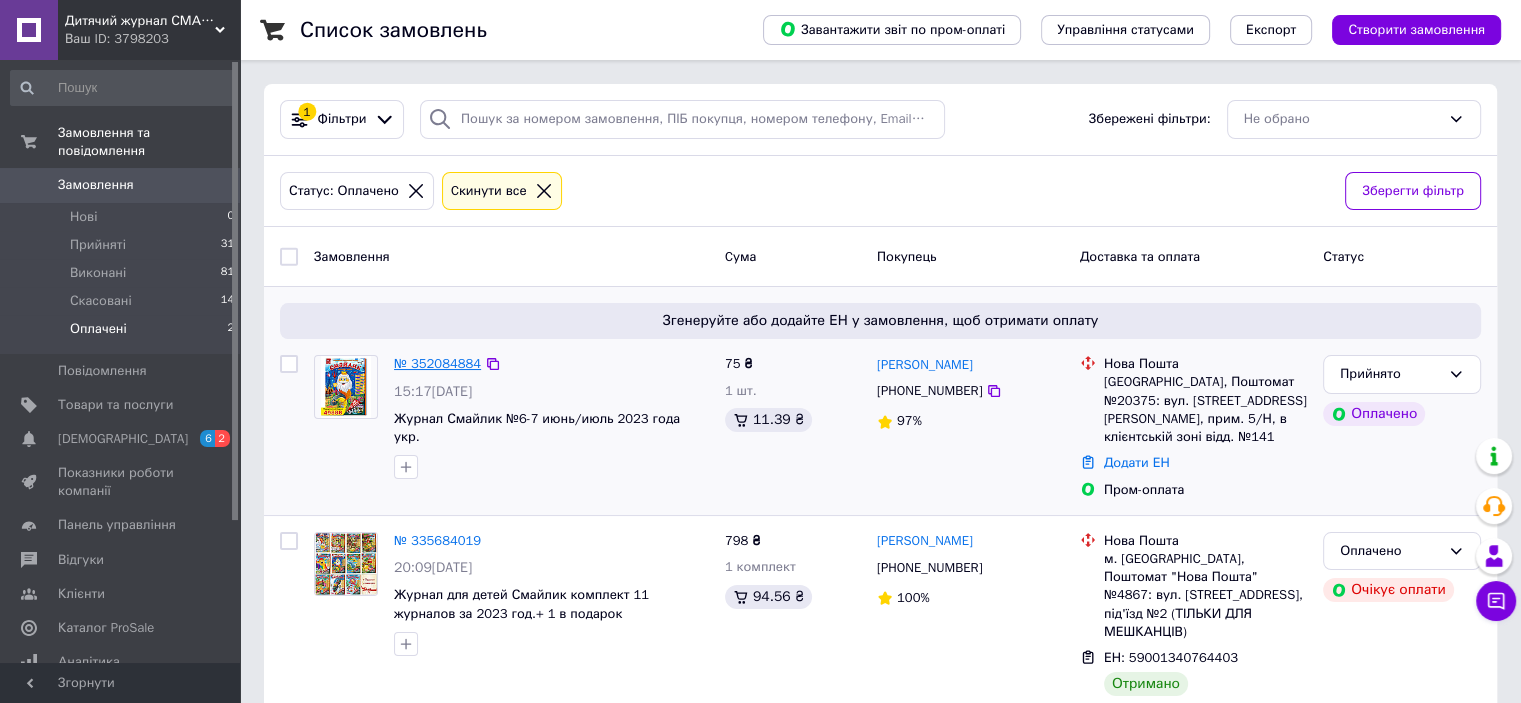 click on "№ 352084884" at bounding box center (437, 363) 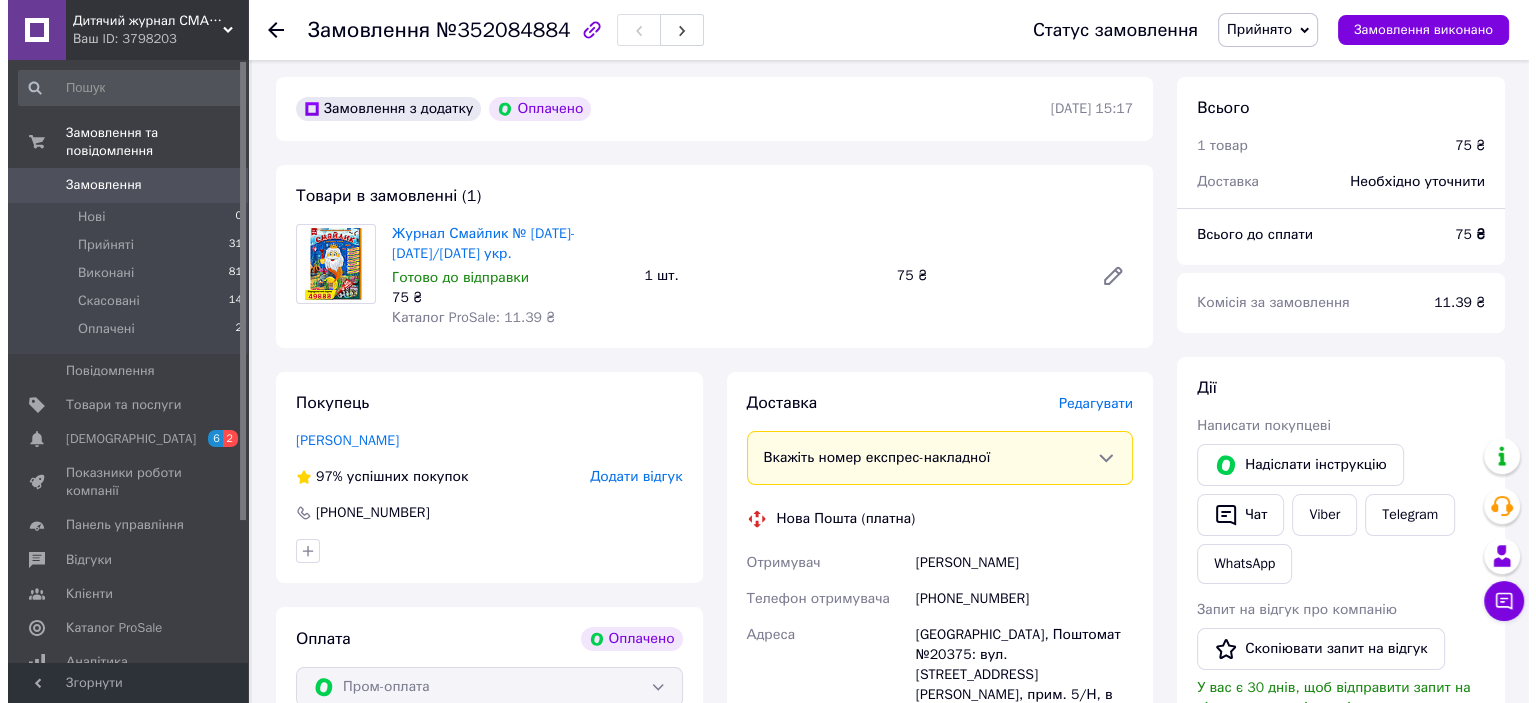 scroll, scrollTop: 0, scrollLeft: 0, axis: both 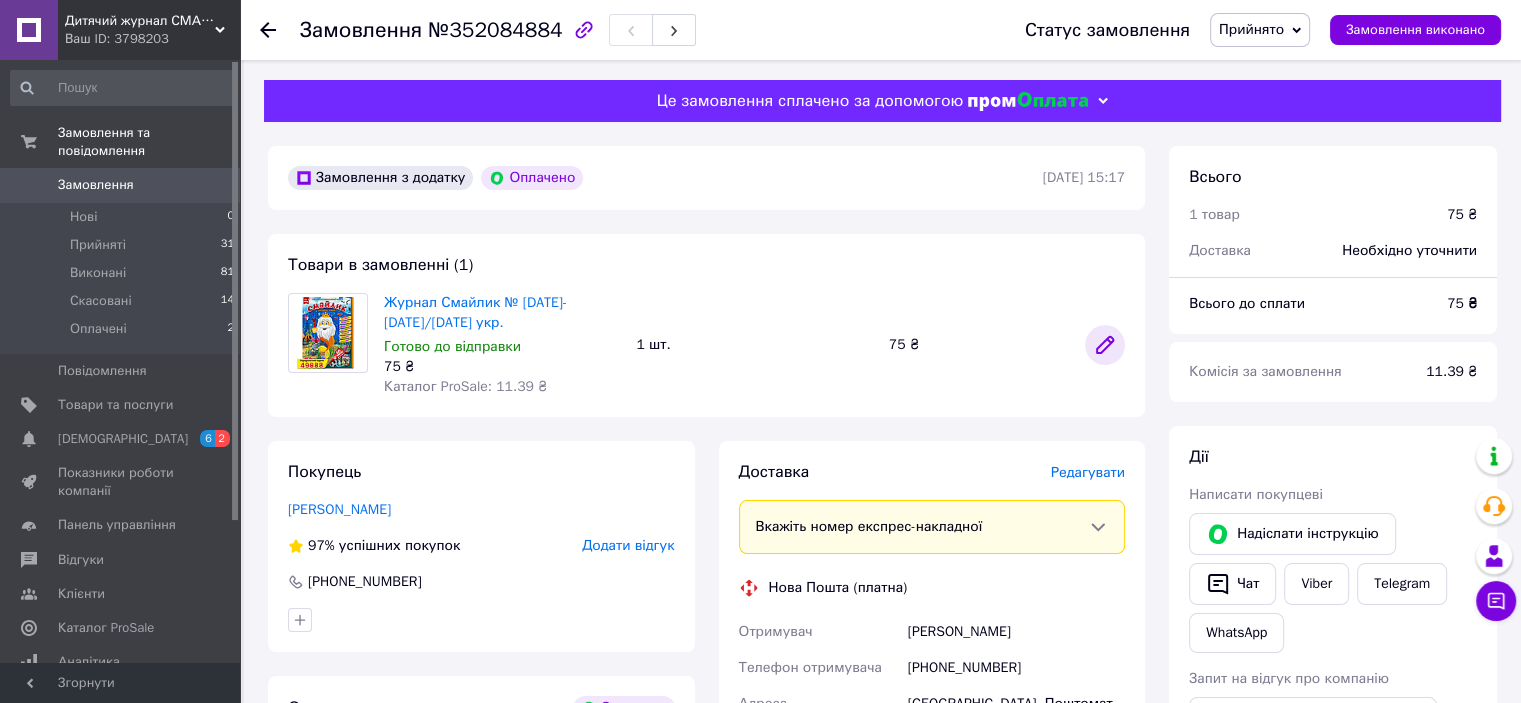 click 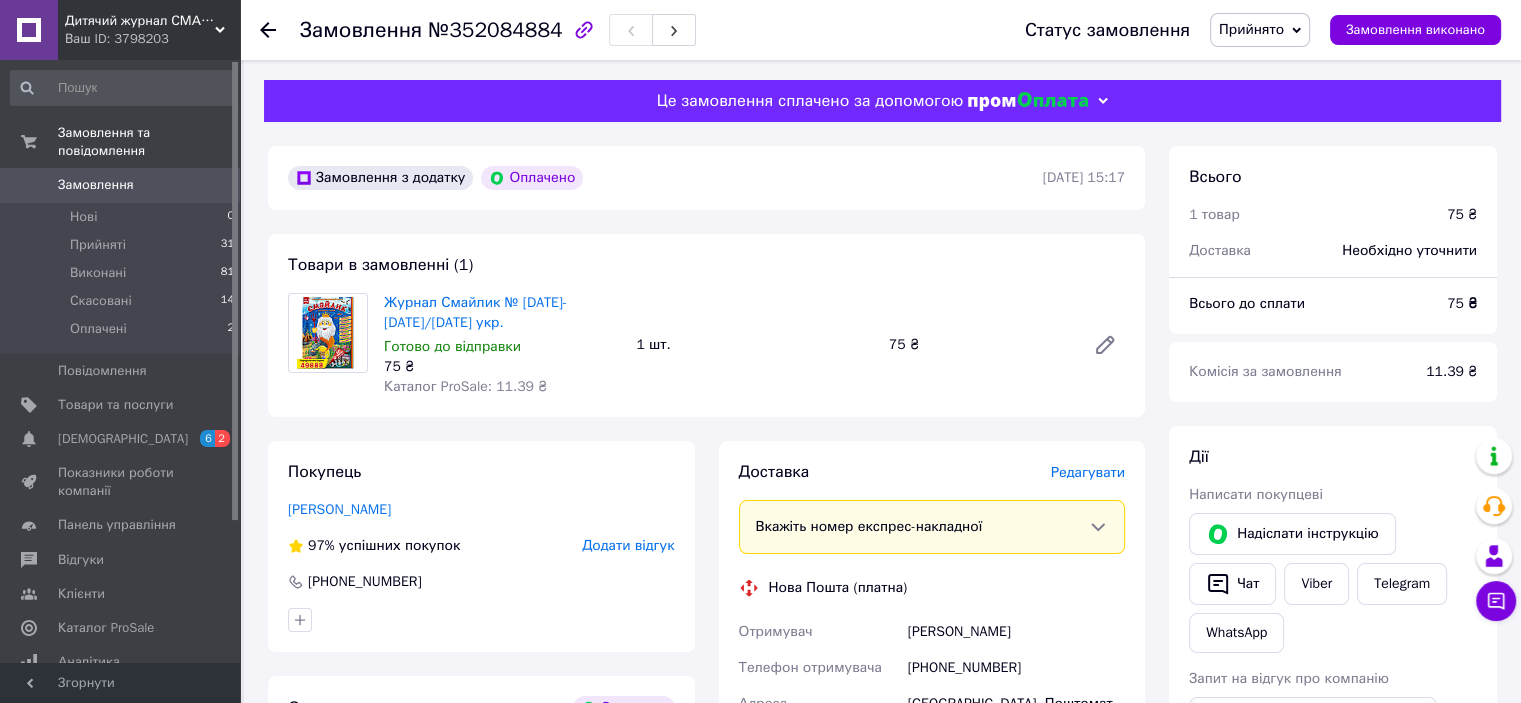 click on "Редагувати" at bounding box center [1088, 472] 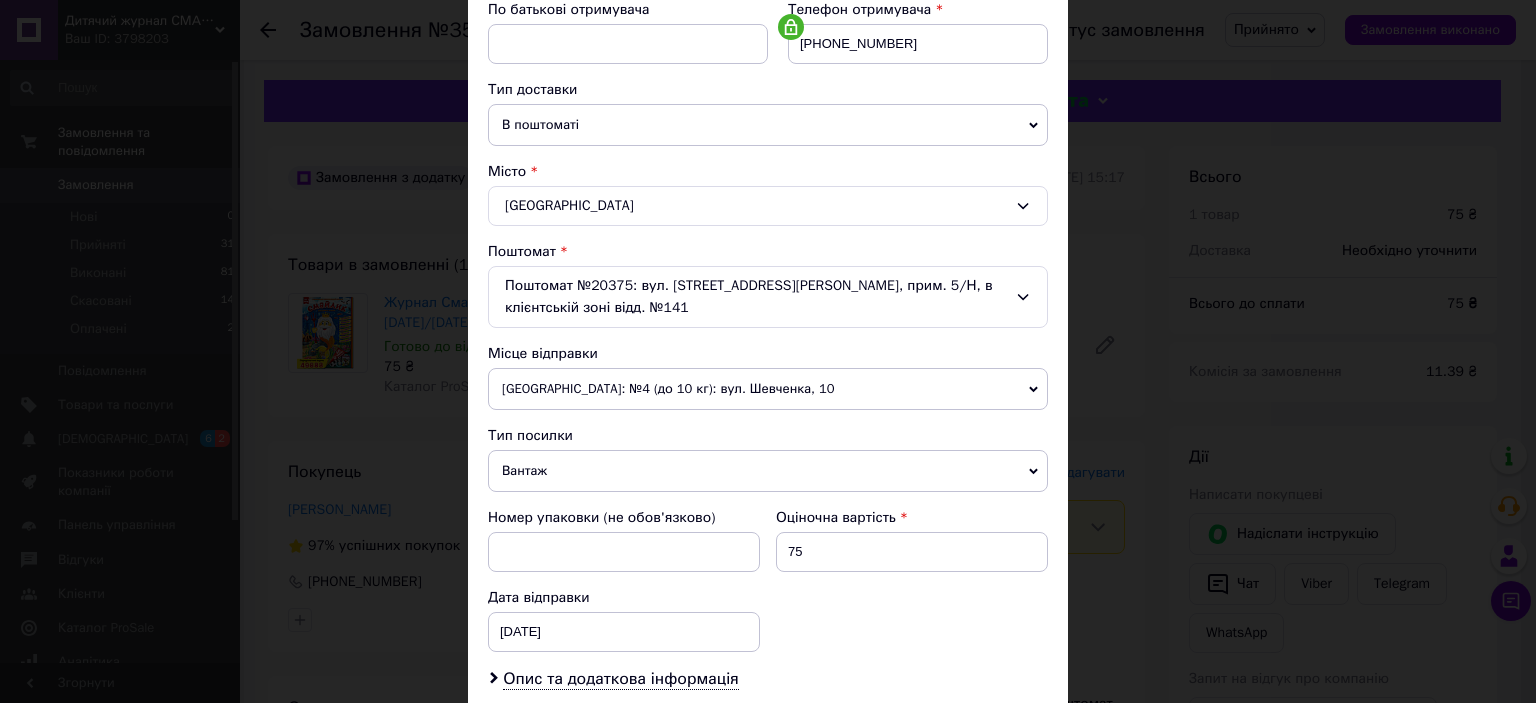 scroll, scrollTop: 400, scrollLeft: 0, axis: vertical 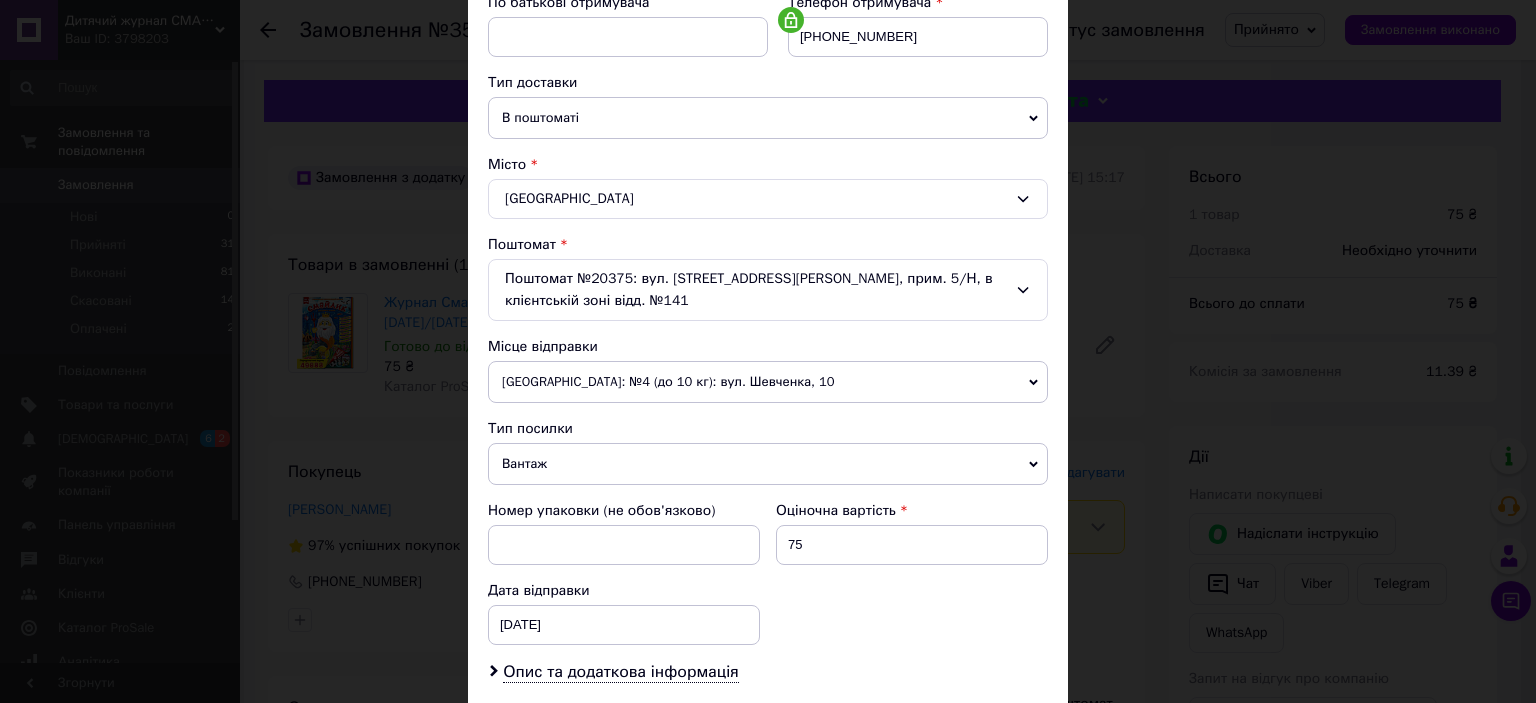 click on "Вантаж" at bounding box center (768, 464) 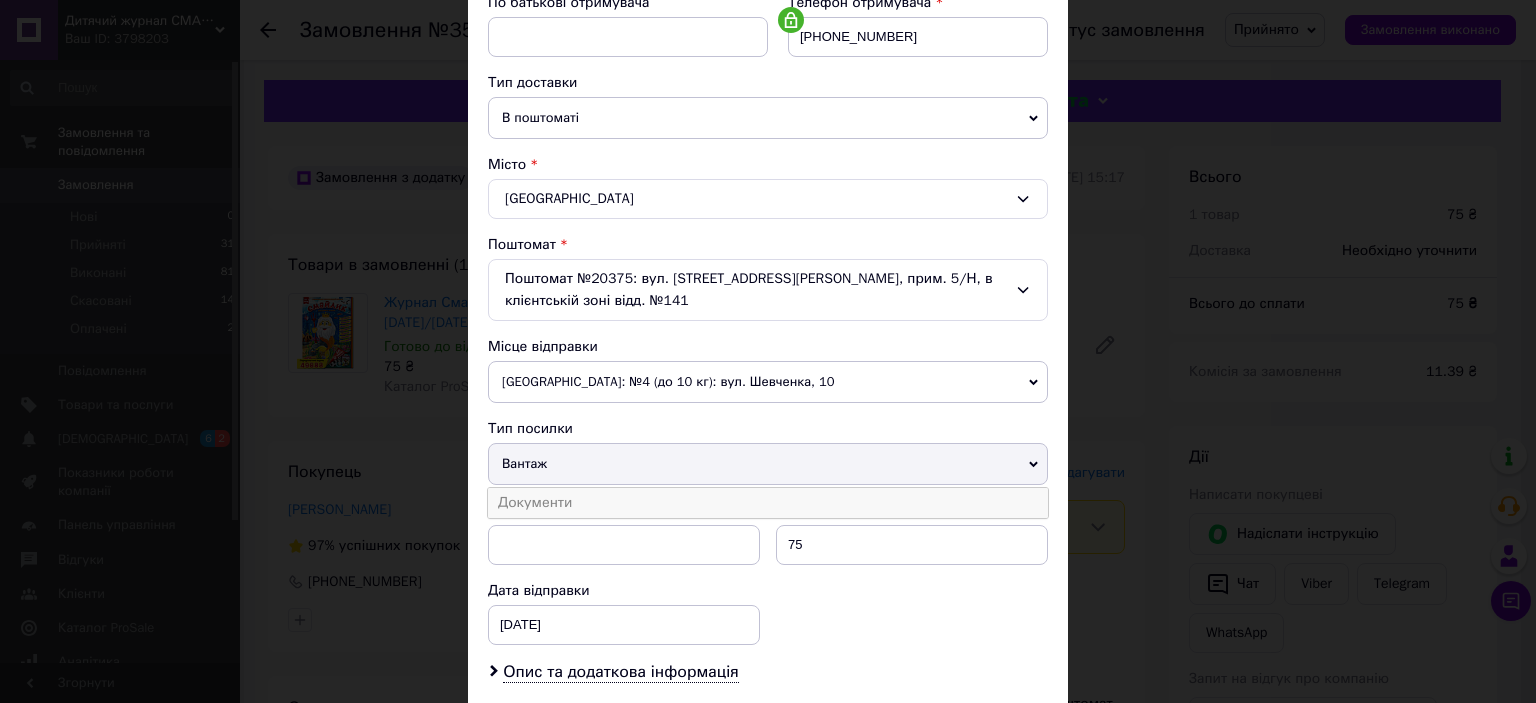 click on "Документи" at bounding box center [768, 503] 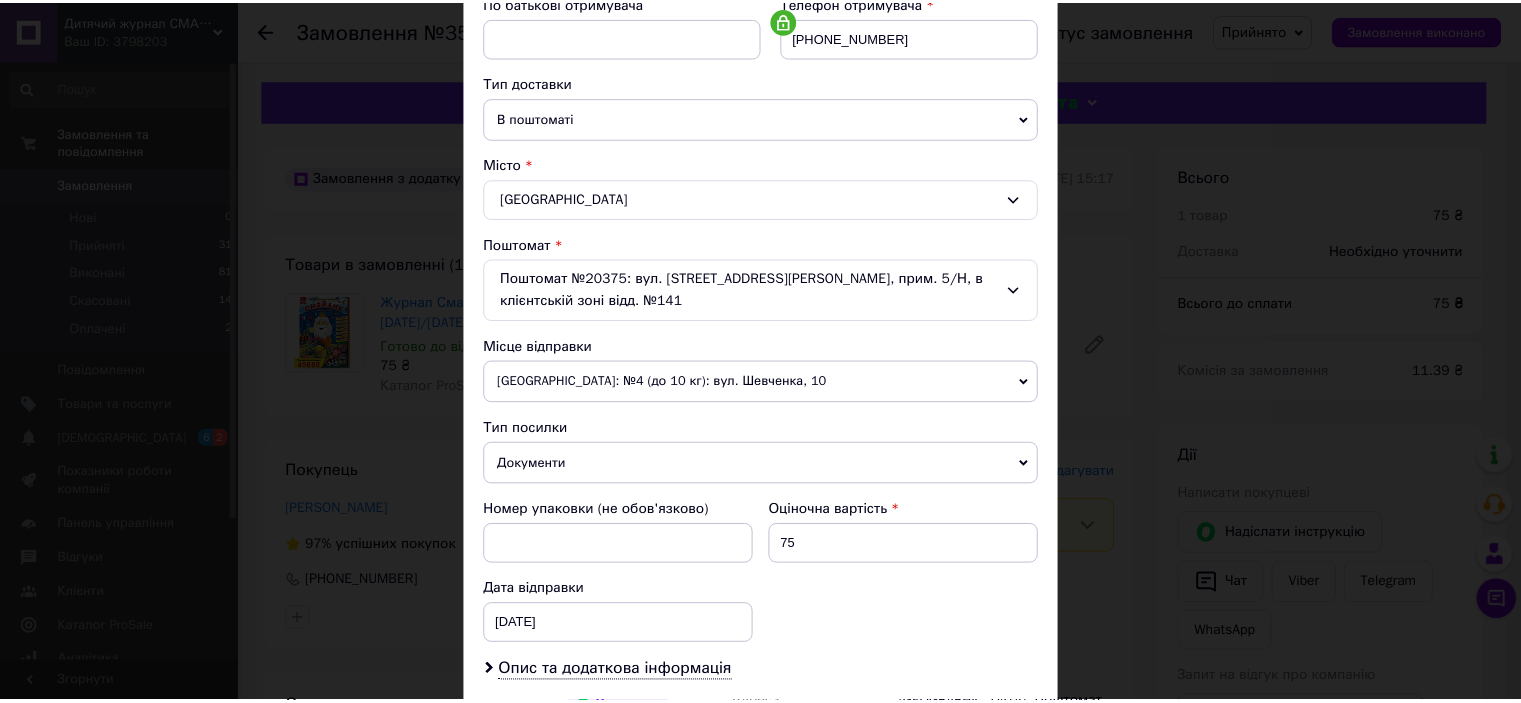 scroll, scrollTop: 600, scrollLeft: 0, axis: vertical 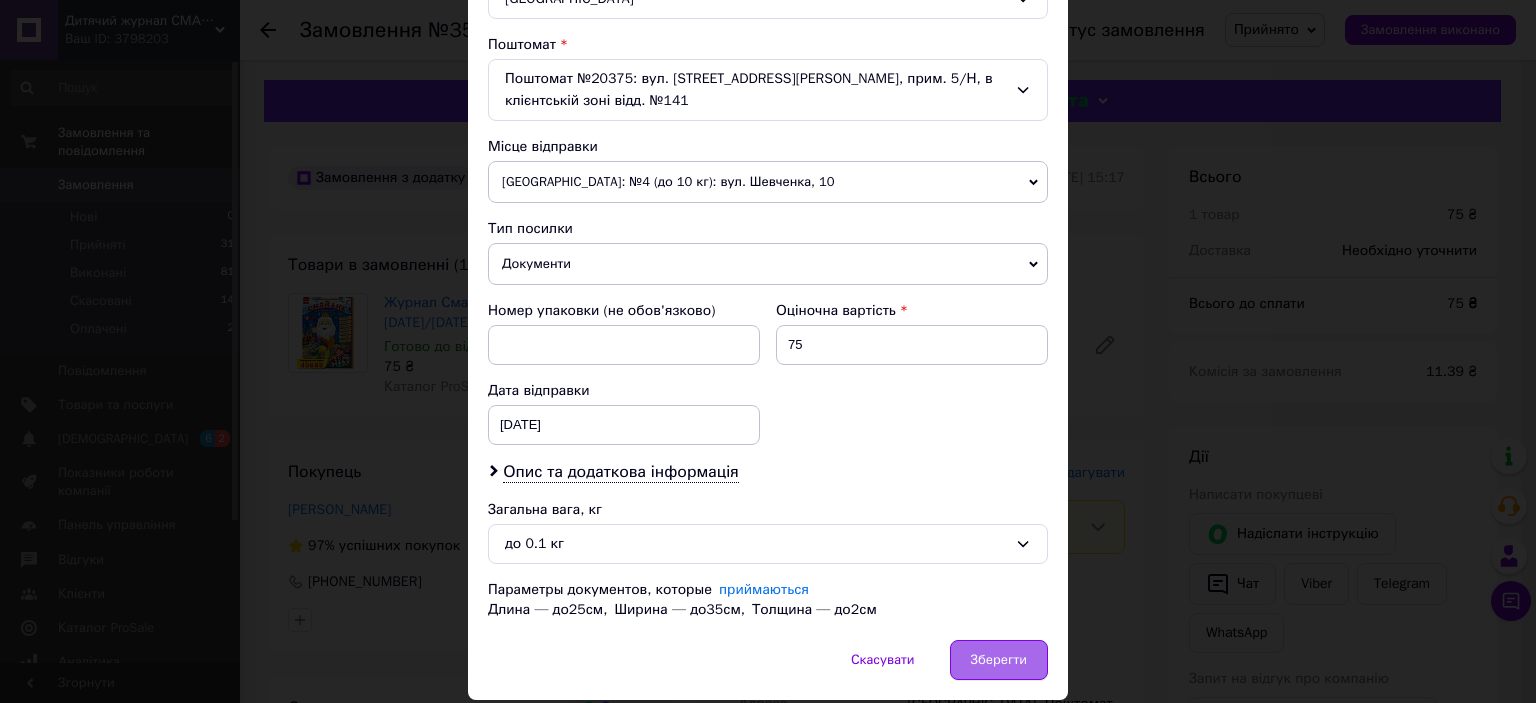 click on "Зберегти" at bounding box center [999, 660] 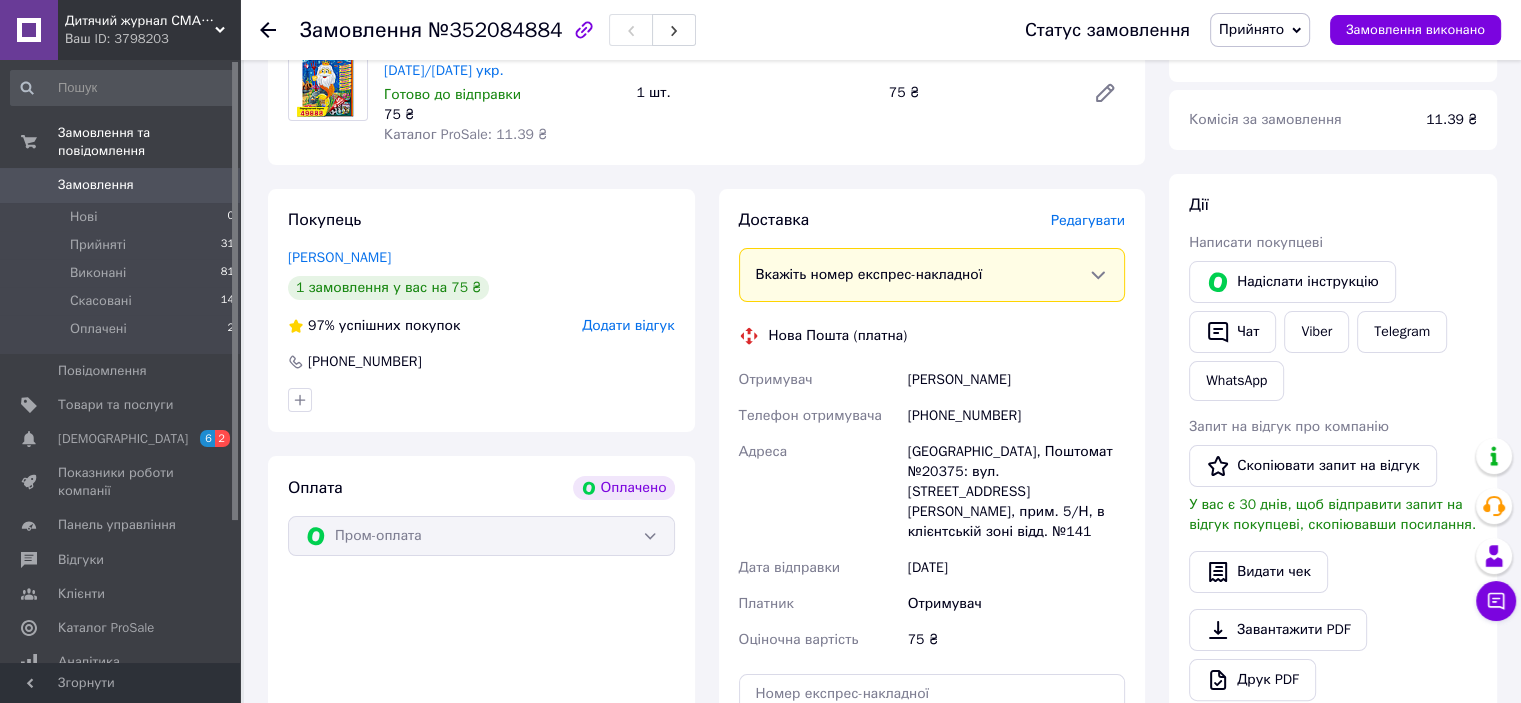 scroll, scrollTop: 400, scrollLeft: 0, axis: vertical 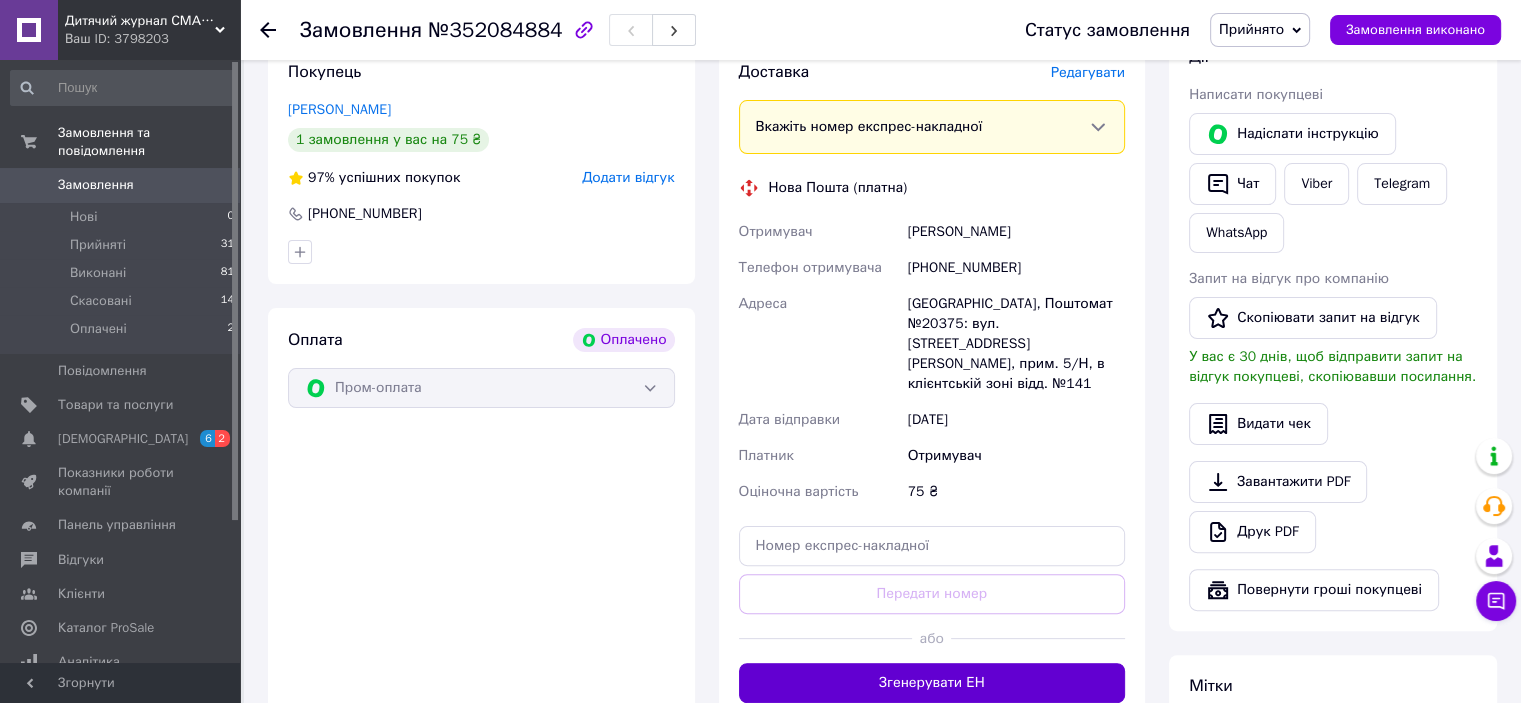 click on "Згенерувати ЕН" at bounding box center [932, 683] 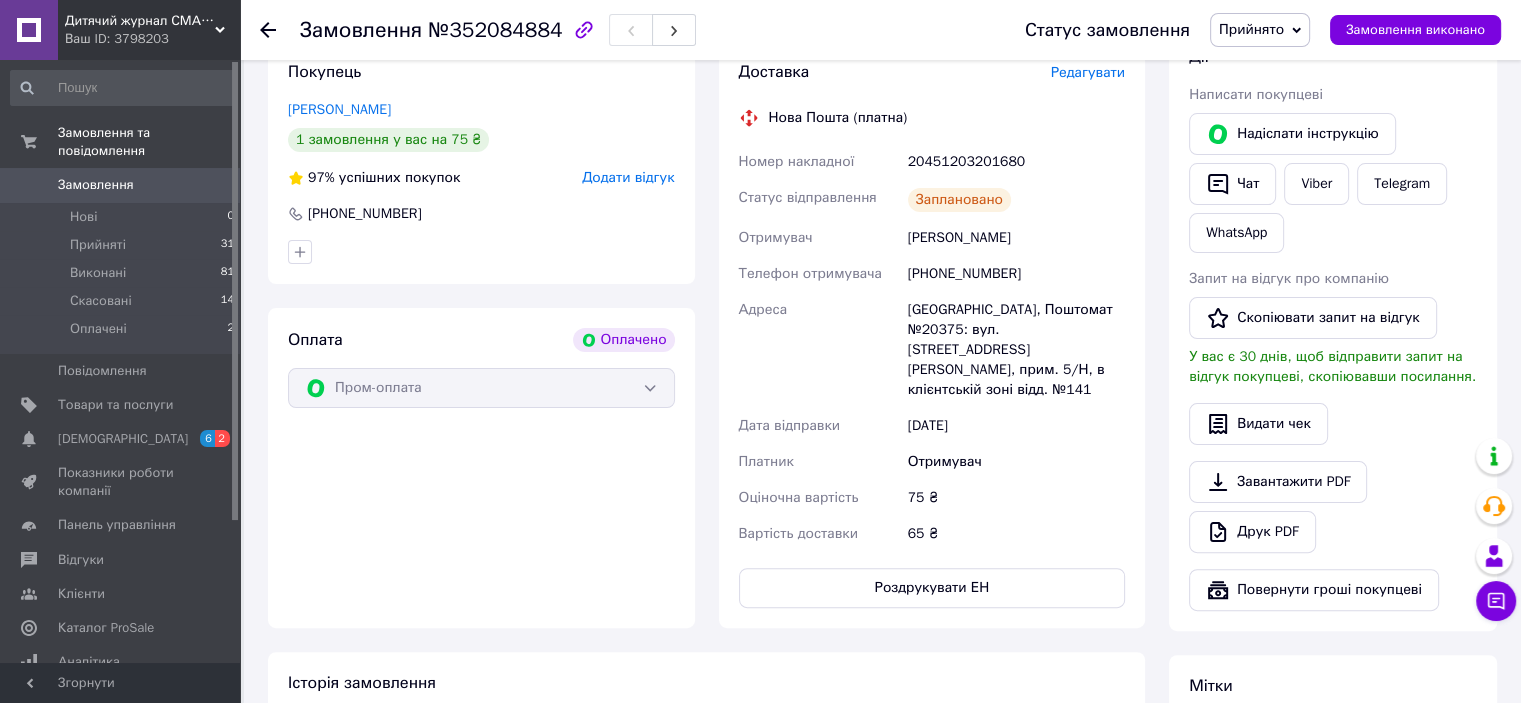 drag, startPoint x: 1030, startPoint y: 244, endPoint x: 909, endPoint y: 245, distance: 121.004135 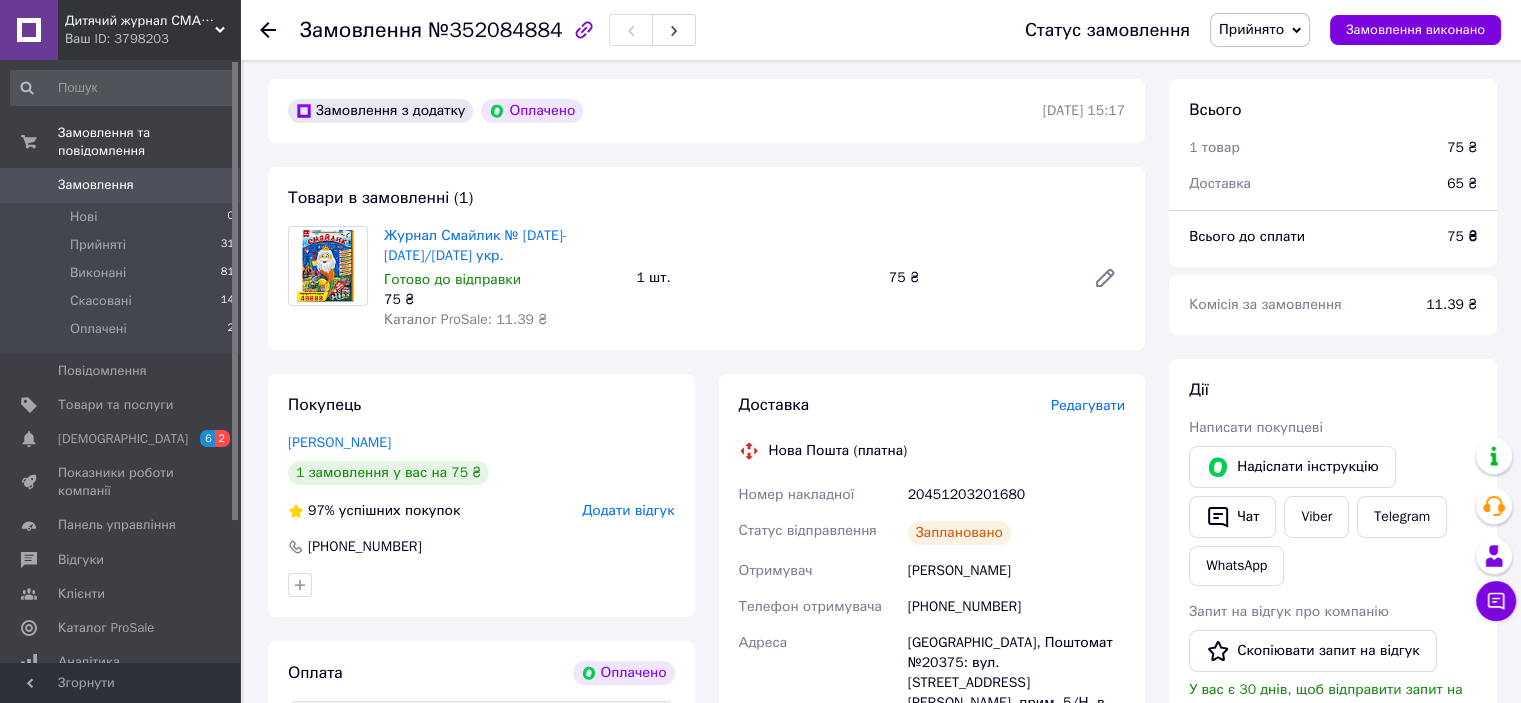 scroll, scrollTop: 0, scrollLeft: 0, axis: both 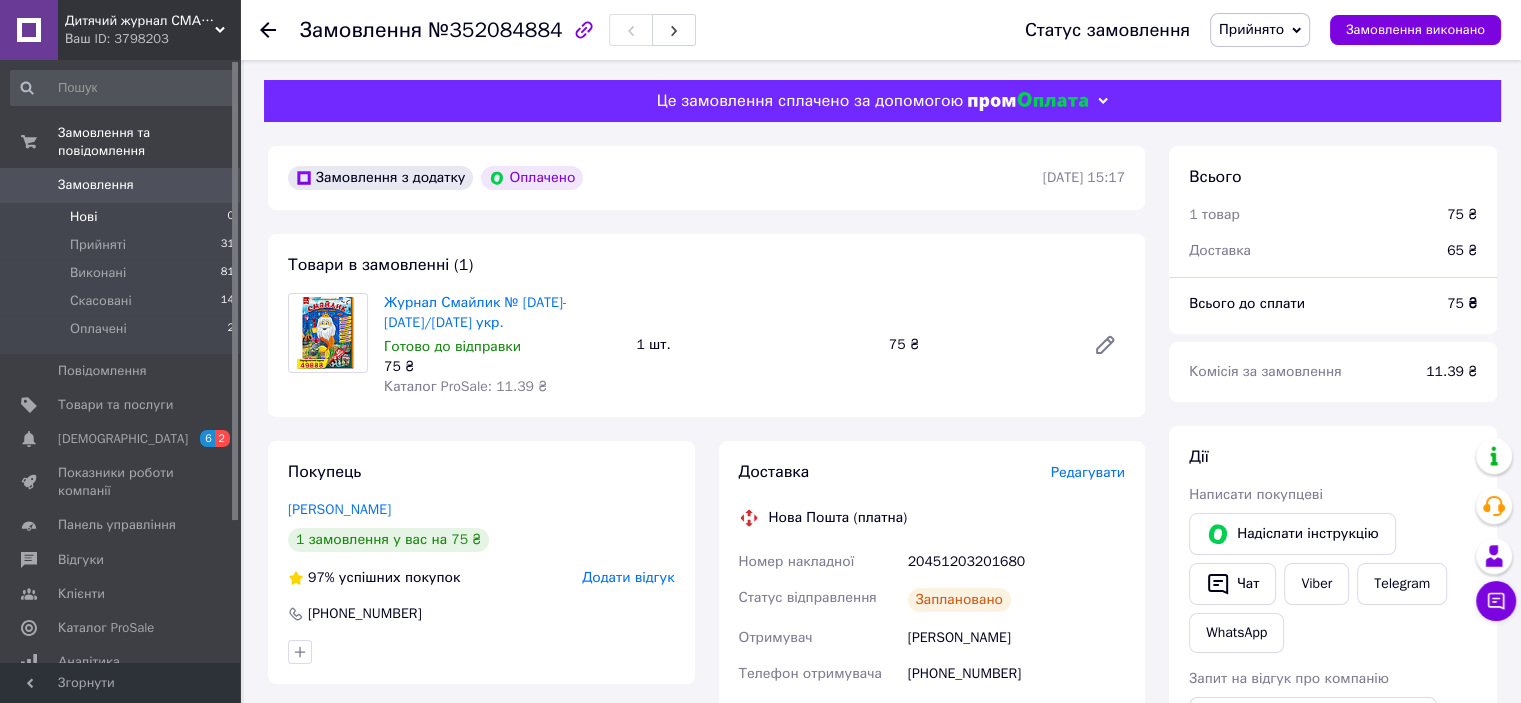 click on "Нові 0" at bounding box center (123, 217) 